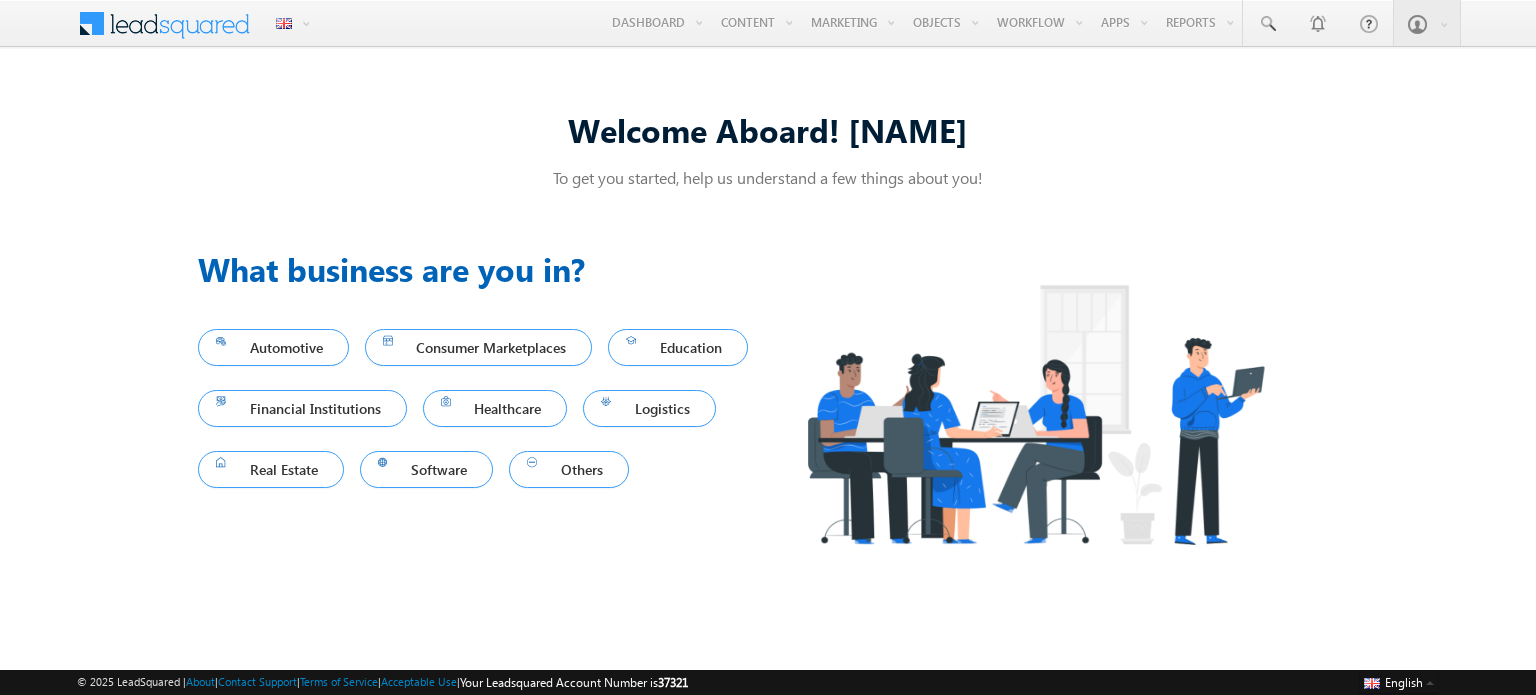scroll, scrollTop: 0, scrollLeft: 0, axis: both 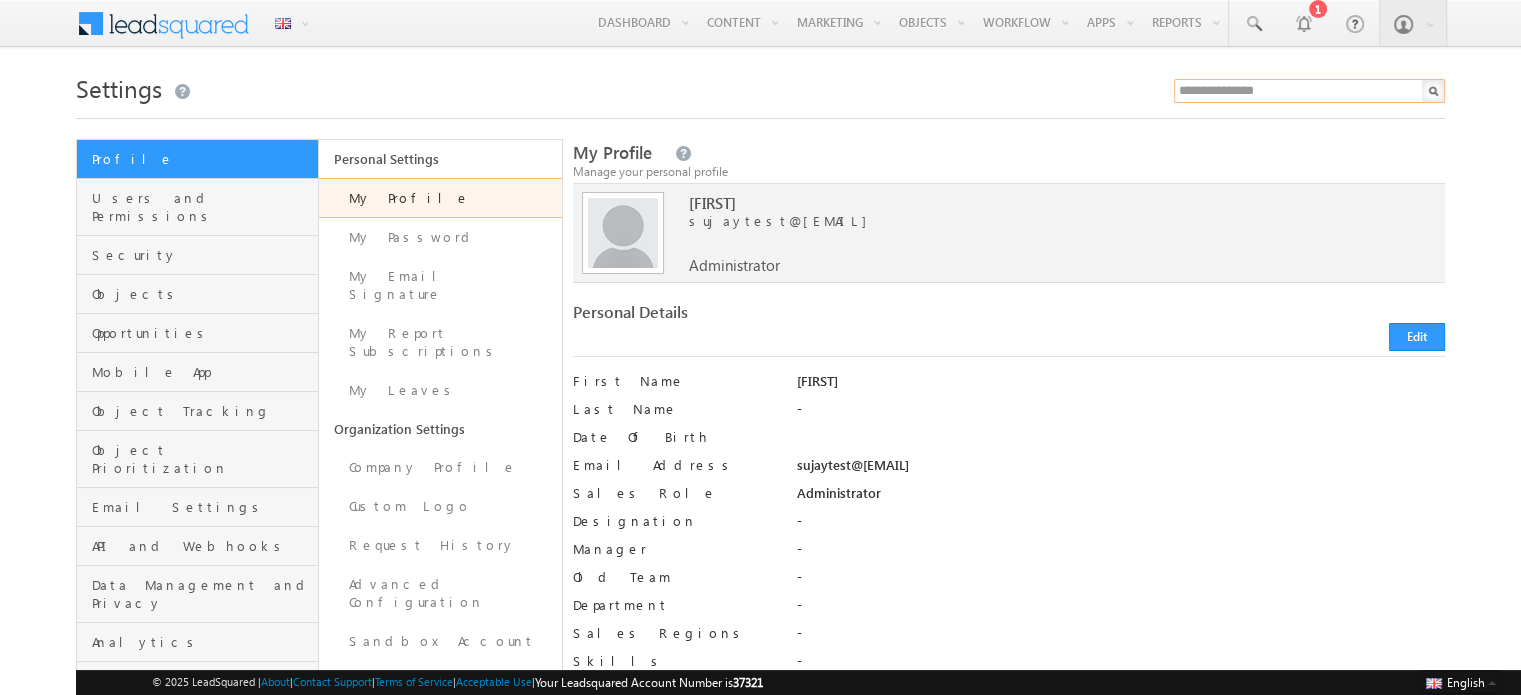 click at bounding box center (1309, 91) 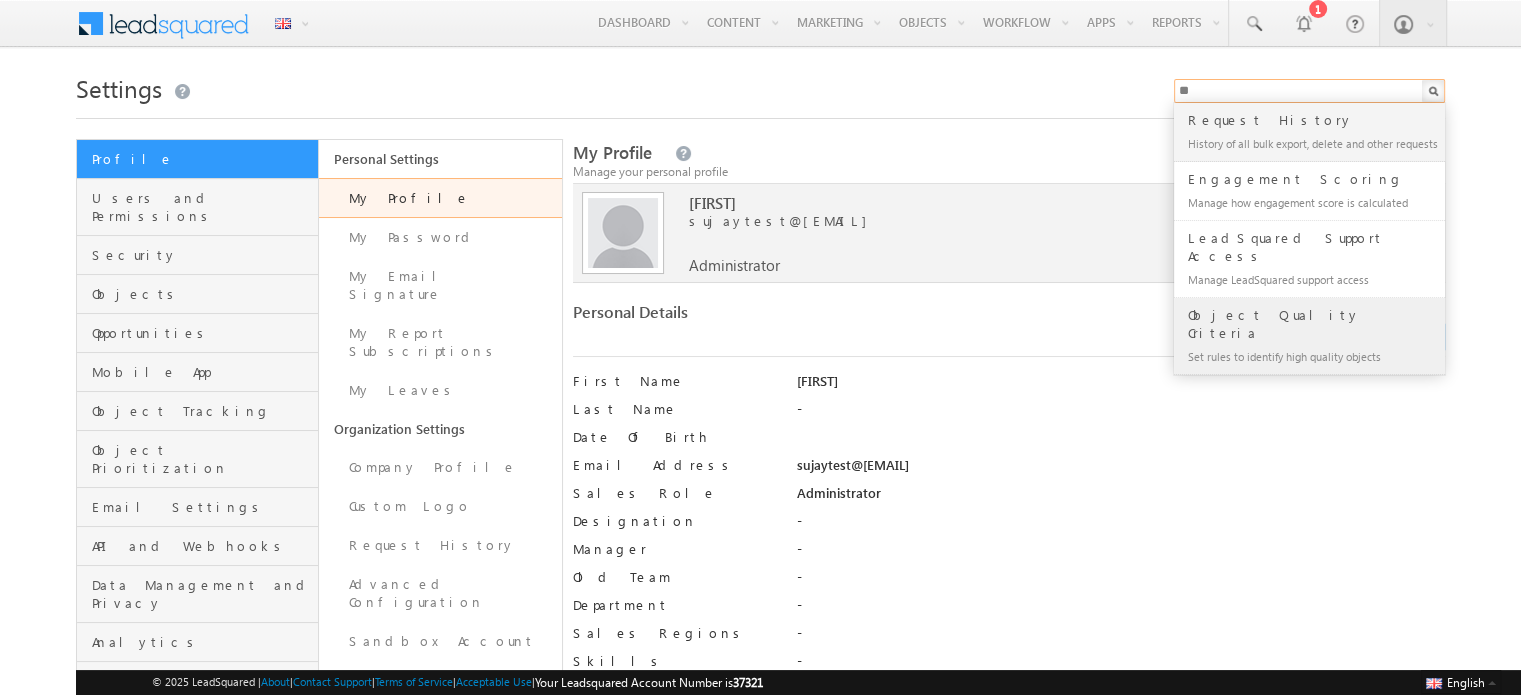type on "**" 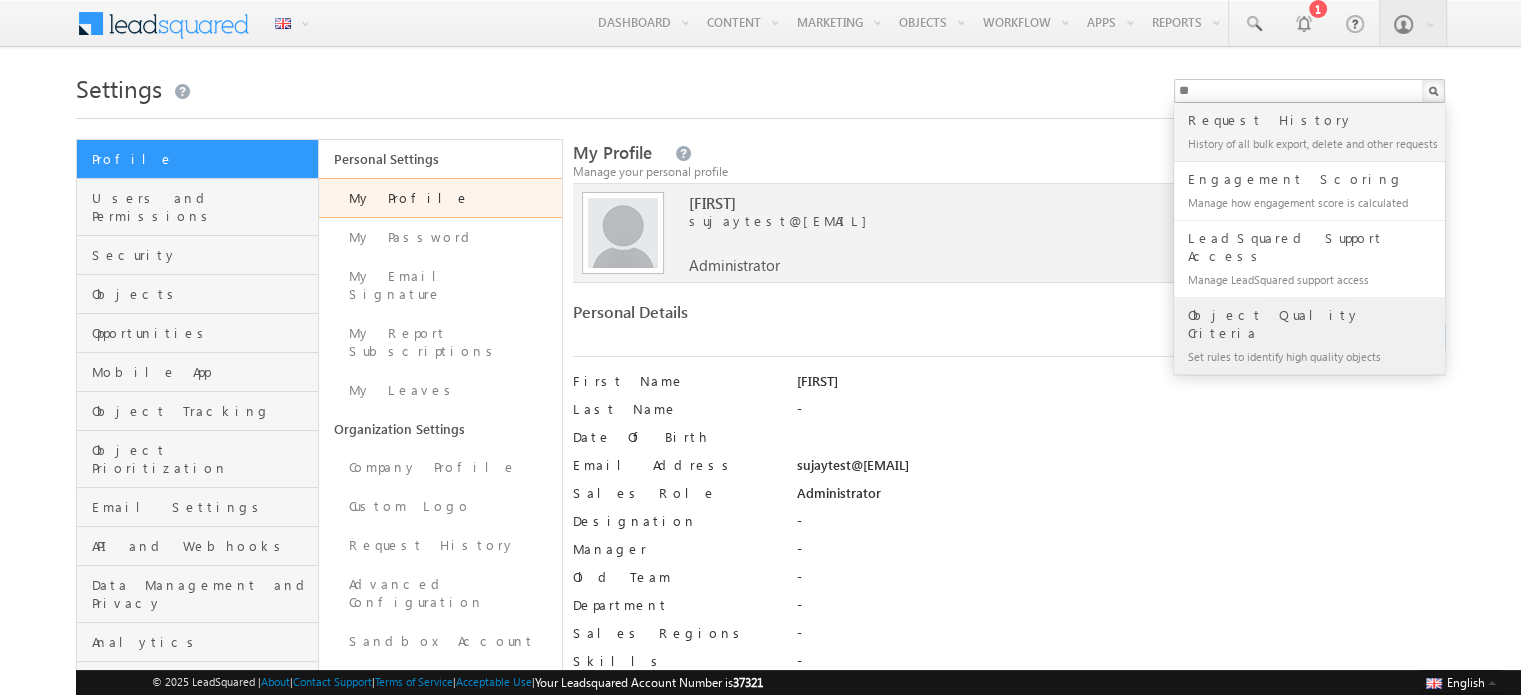 click on "Object Quality Criteria" at bounding box center [1318, 120] 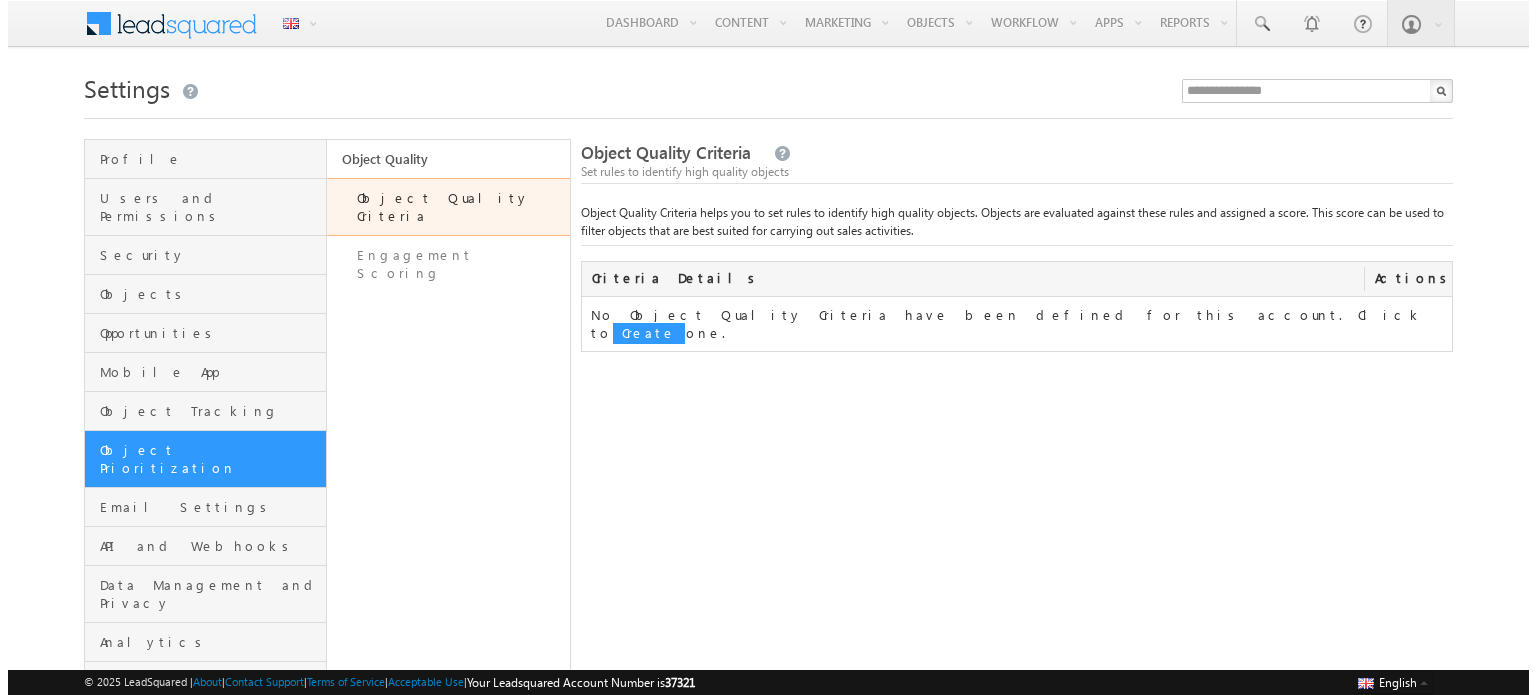 scroll, scrollTop: 0, scrollLeft: 0, axis: both 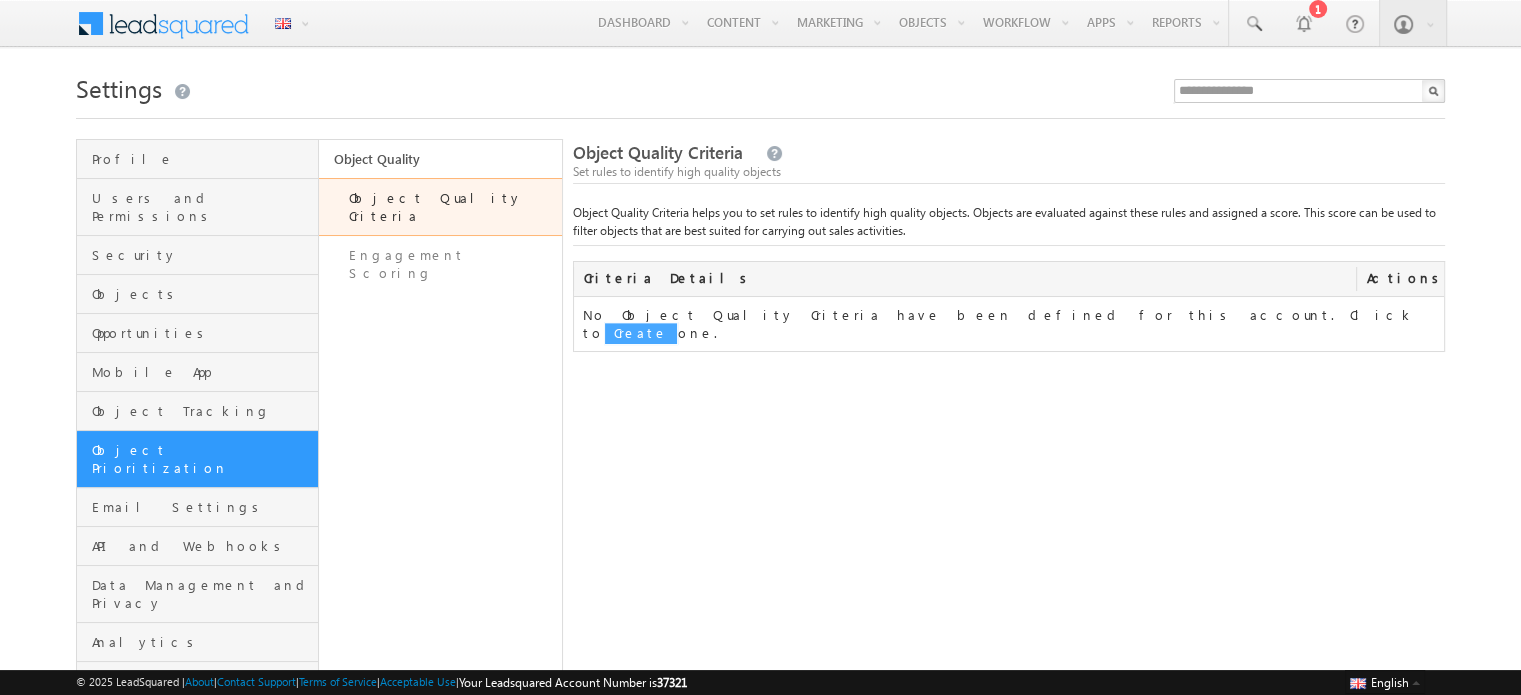 click on "Create" at bounding box center [641, 333] 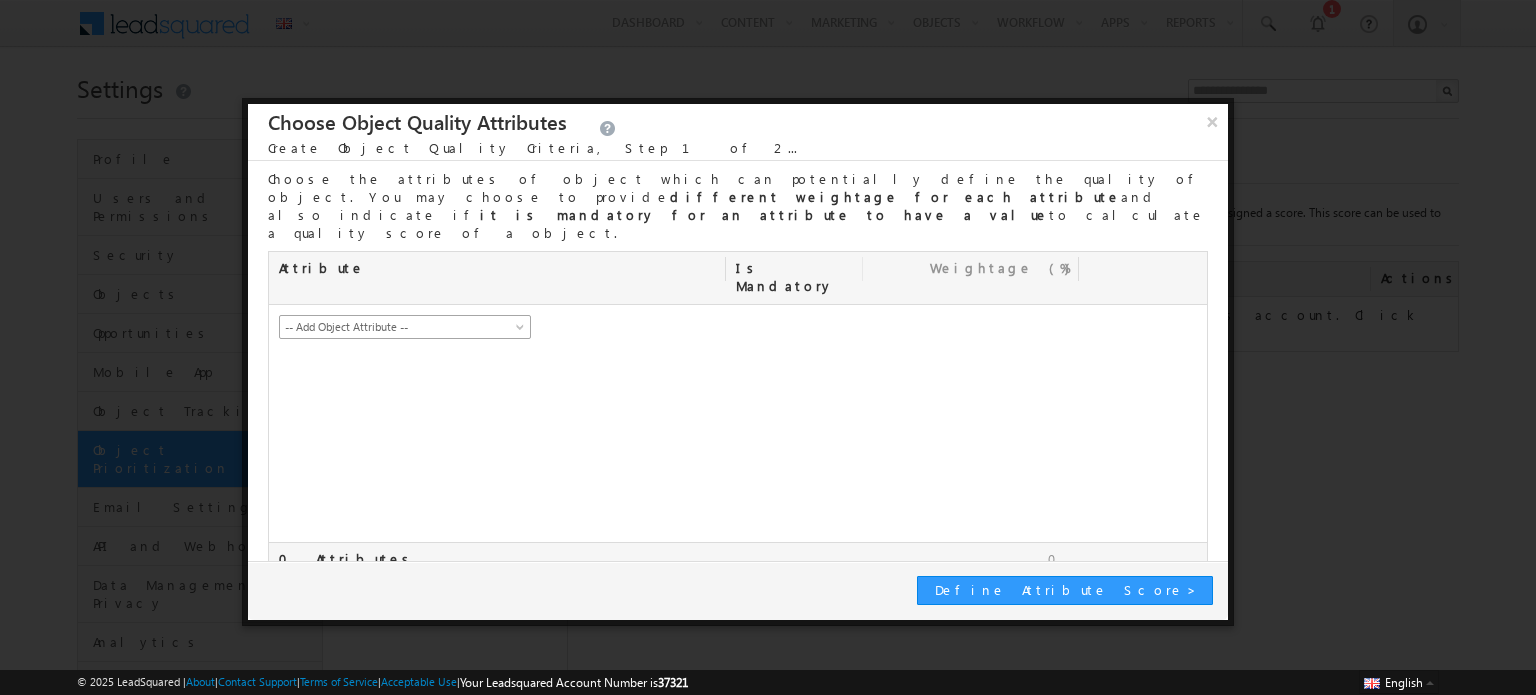 click on "-- Add Object Attribute --" at bounding box center (391, 327) 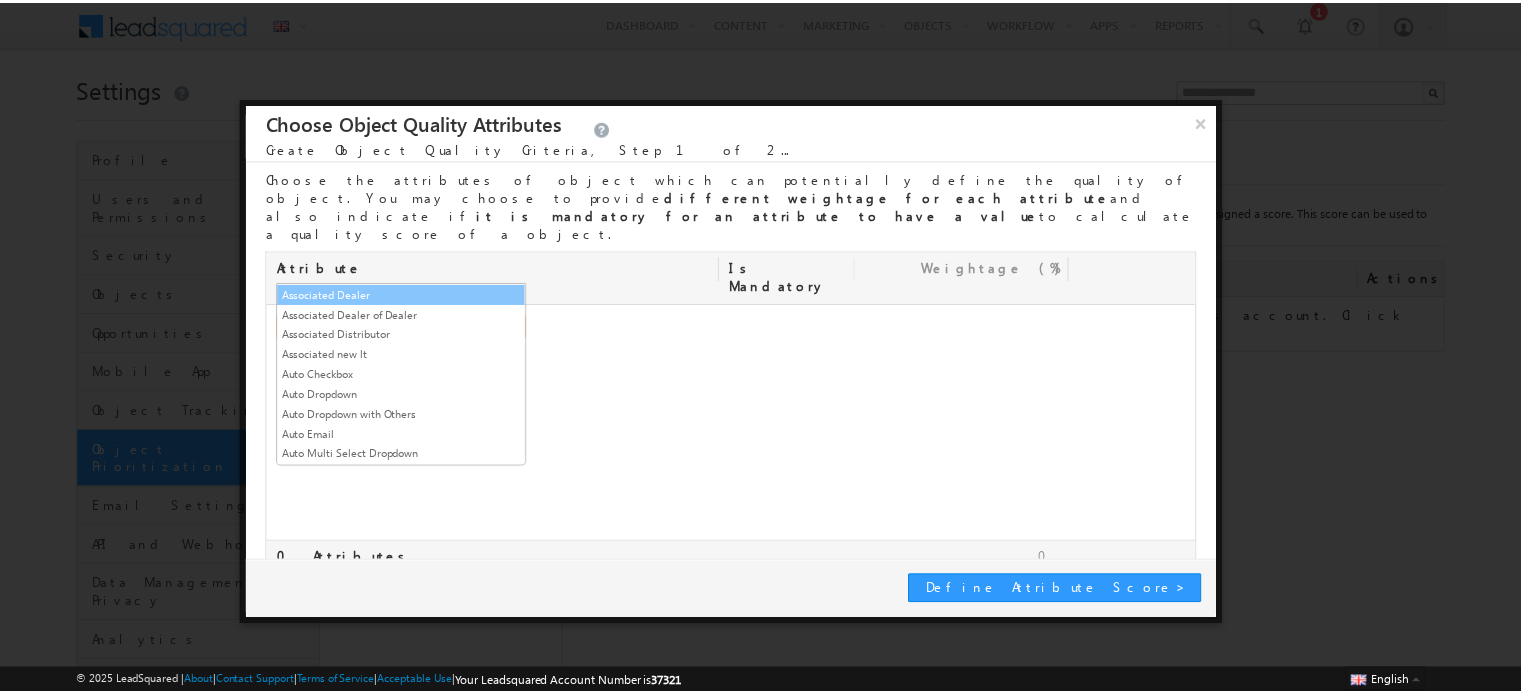 scroll, scrollTop: 100, scrollLeft: 0, axis: vertical 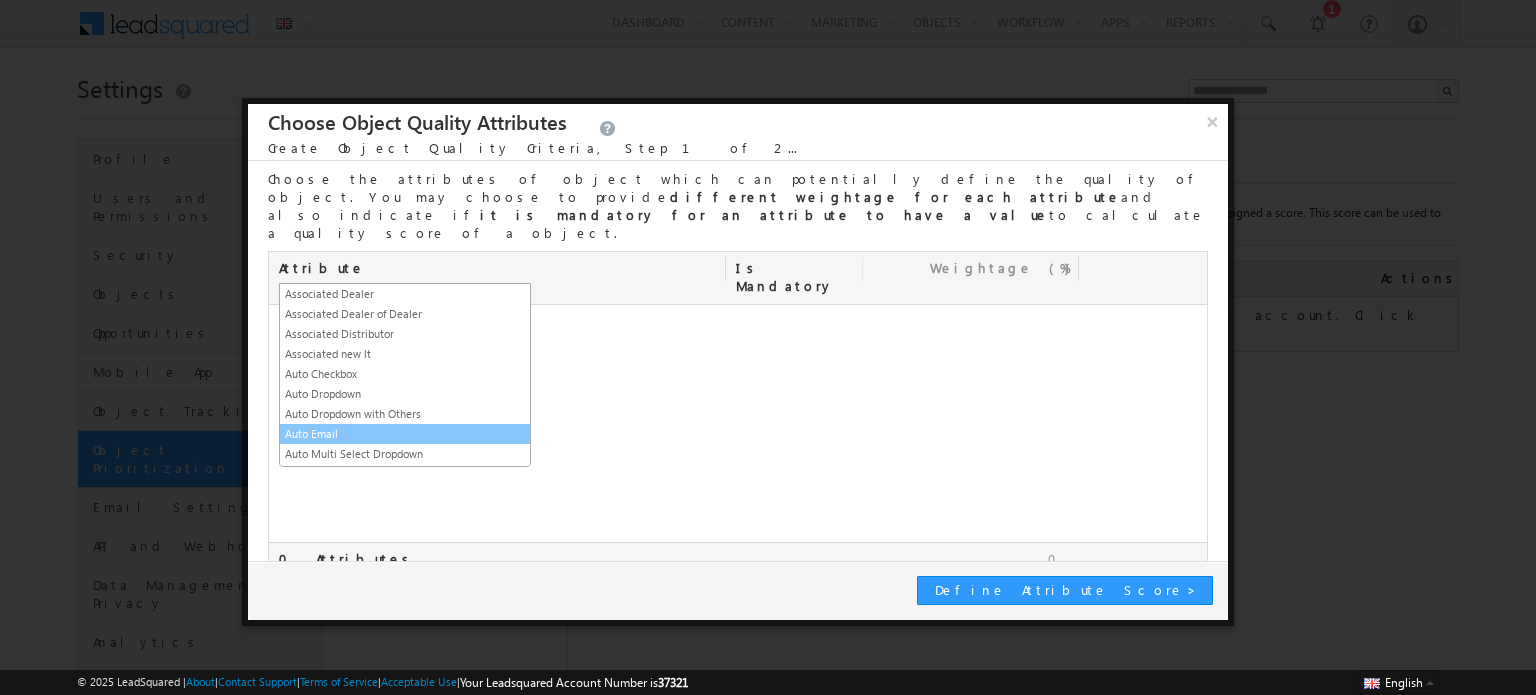 click on "Auto Email" at bounding box center [405, 434] 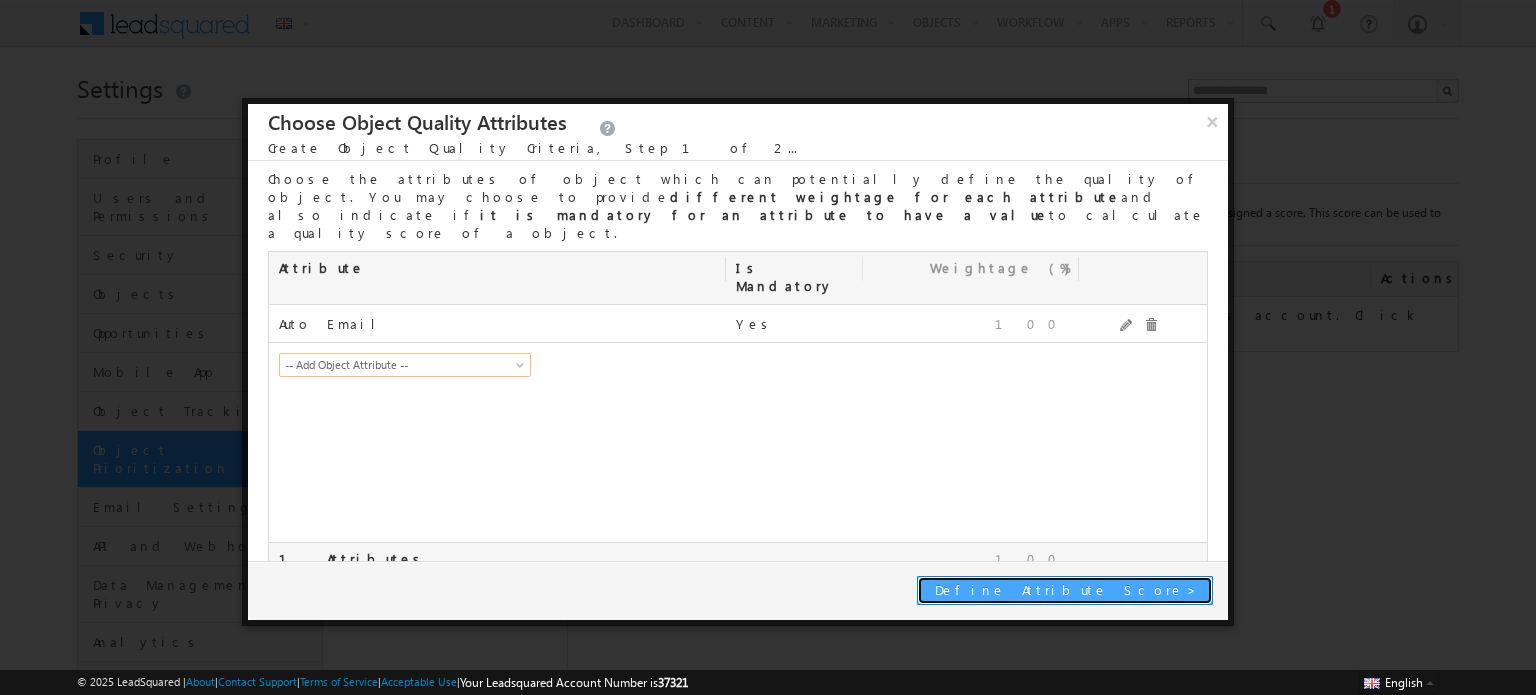 click on "Define Attribute Score" at bounding box center (1061, 589) 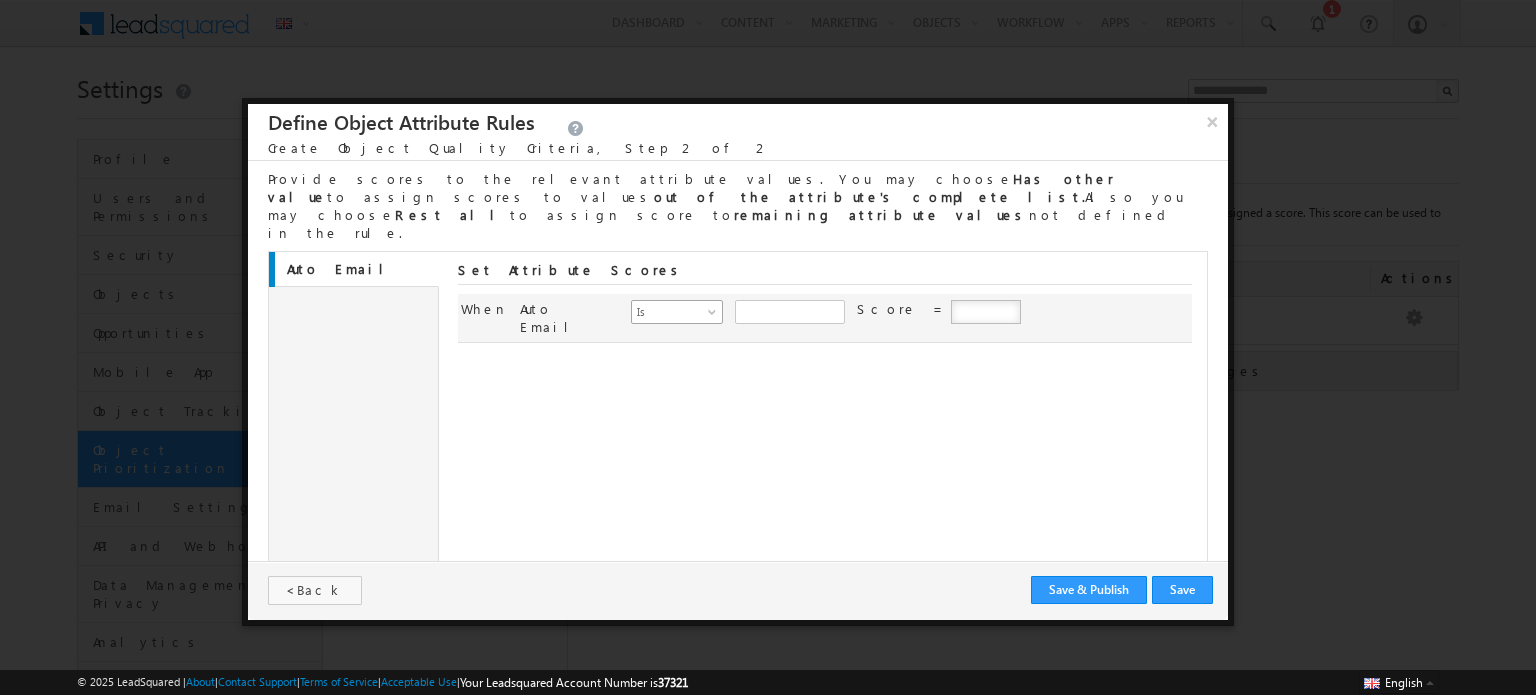 click on "Is" at bounding box center (675, 312) 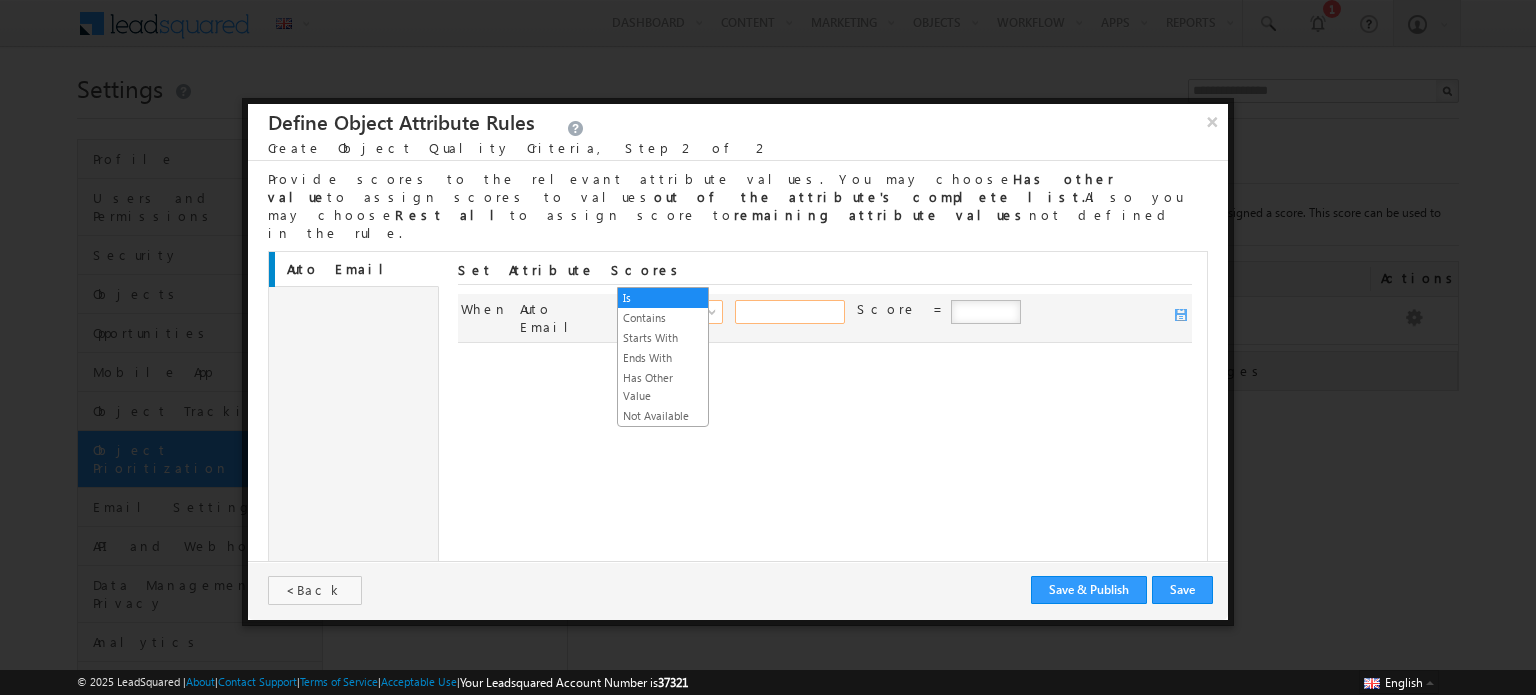 click at bounding box center [790, 312] 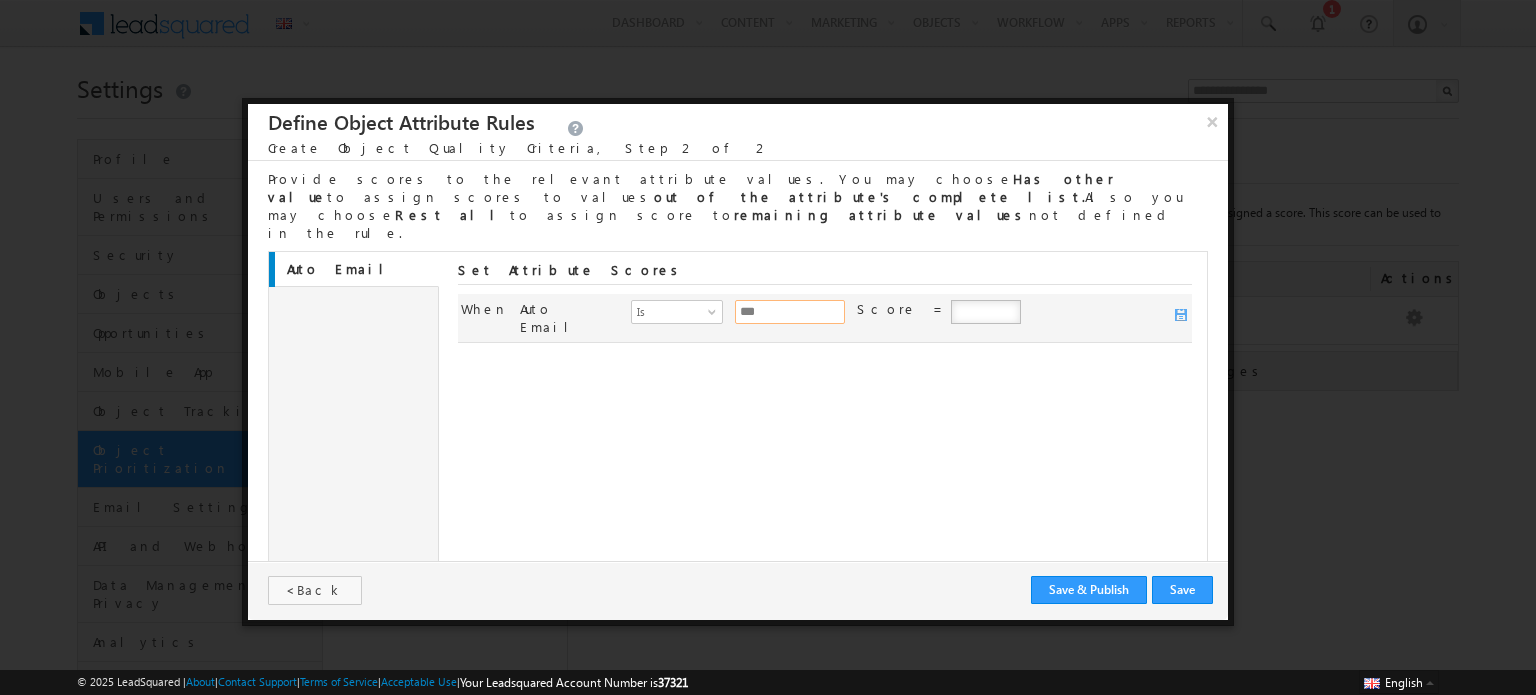 type on "***" 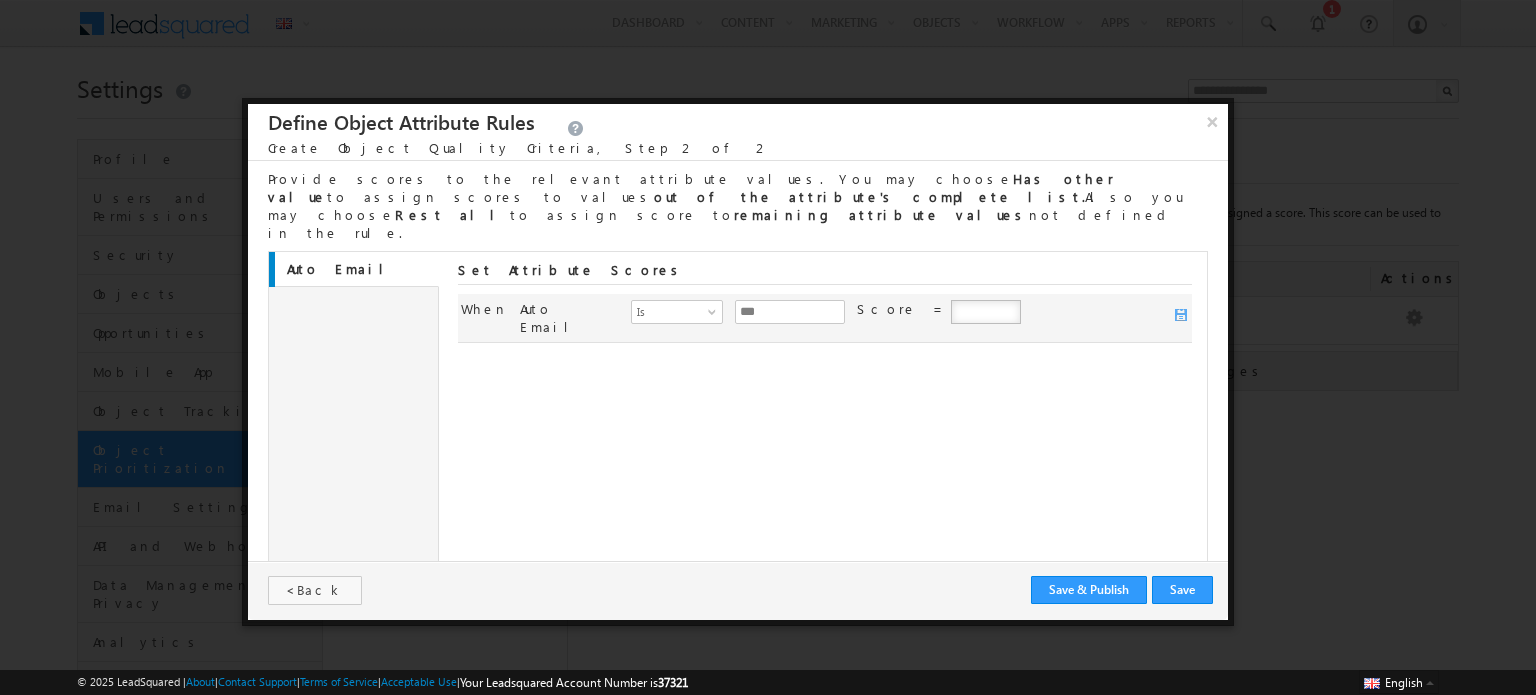 click on "*" at bounding box center [986, 312] 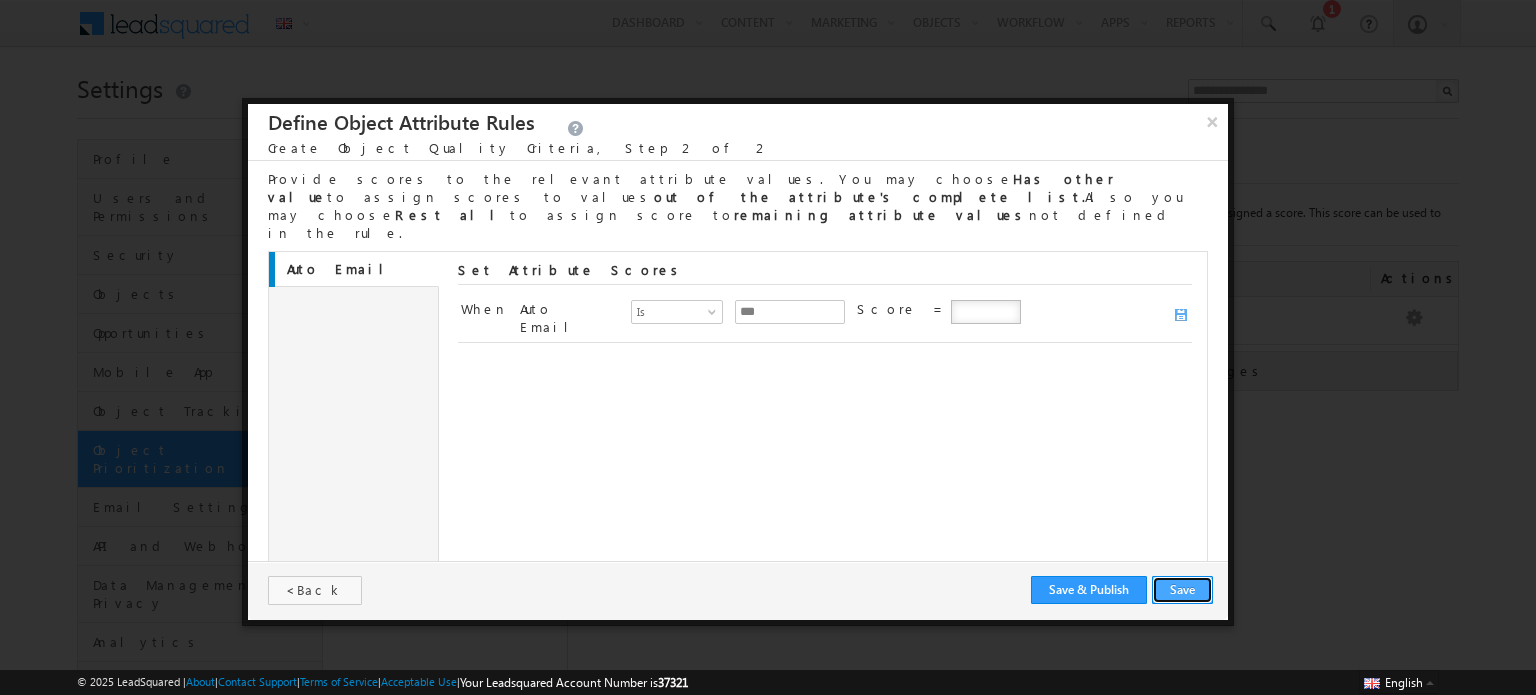 click on "Save" at bounding box center (1182, 590) 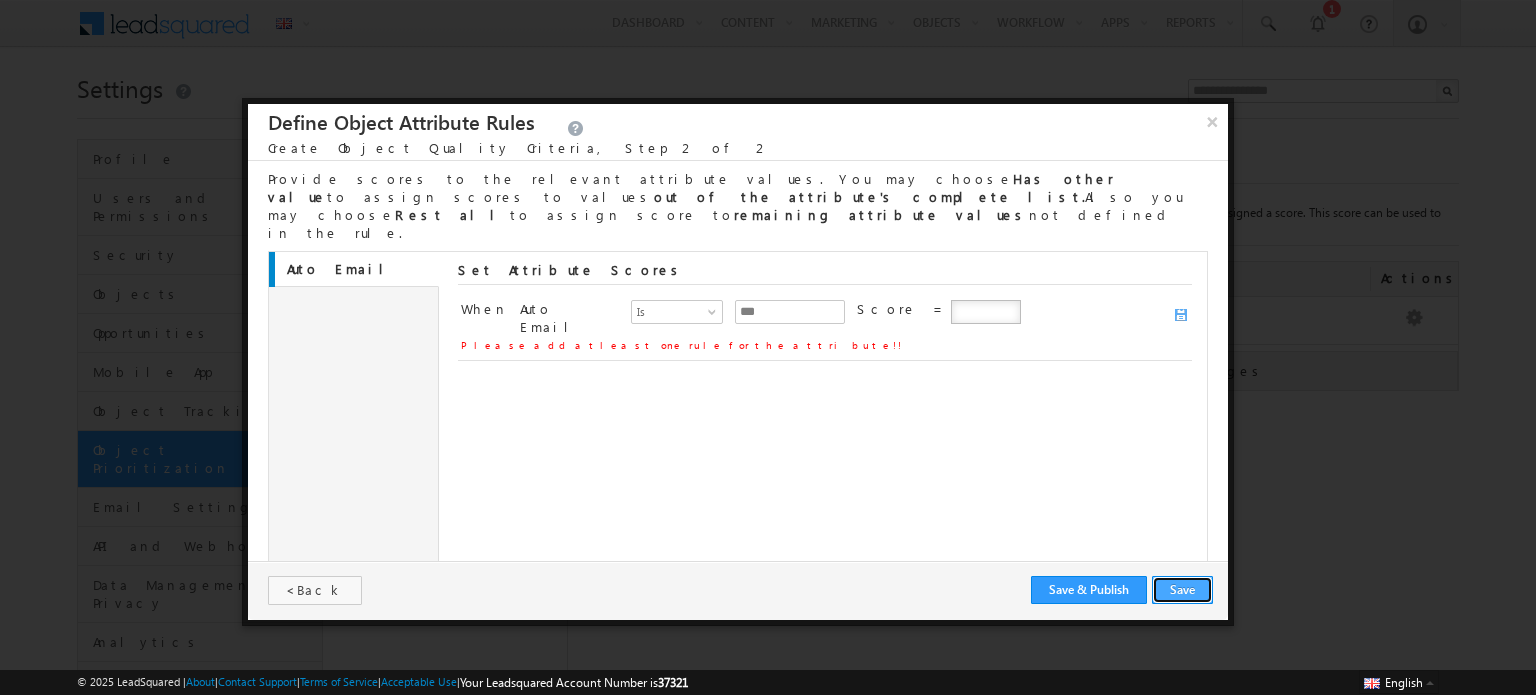 click on "Save" at bounding box center [1182, 590] 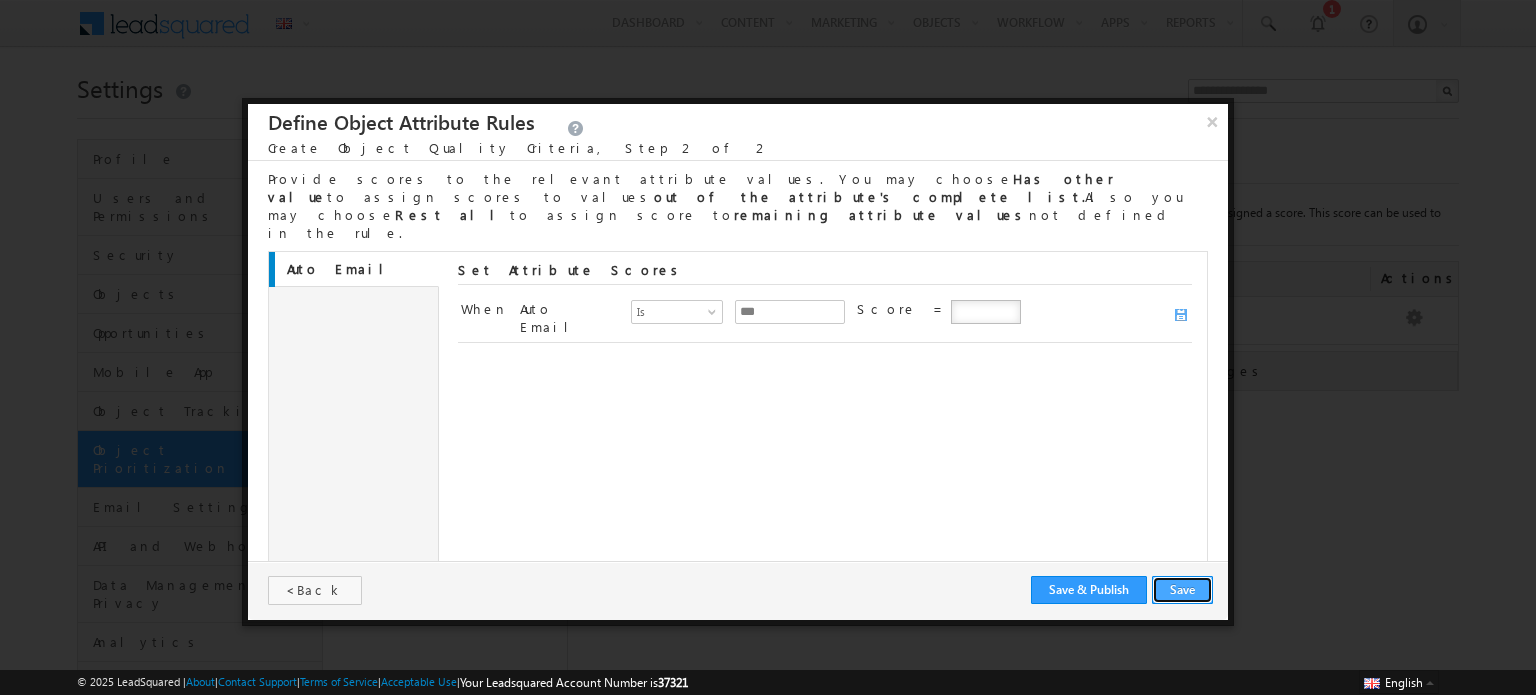 click on "Save" at bounding box center (1182, 590) 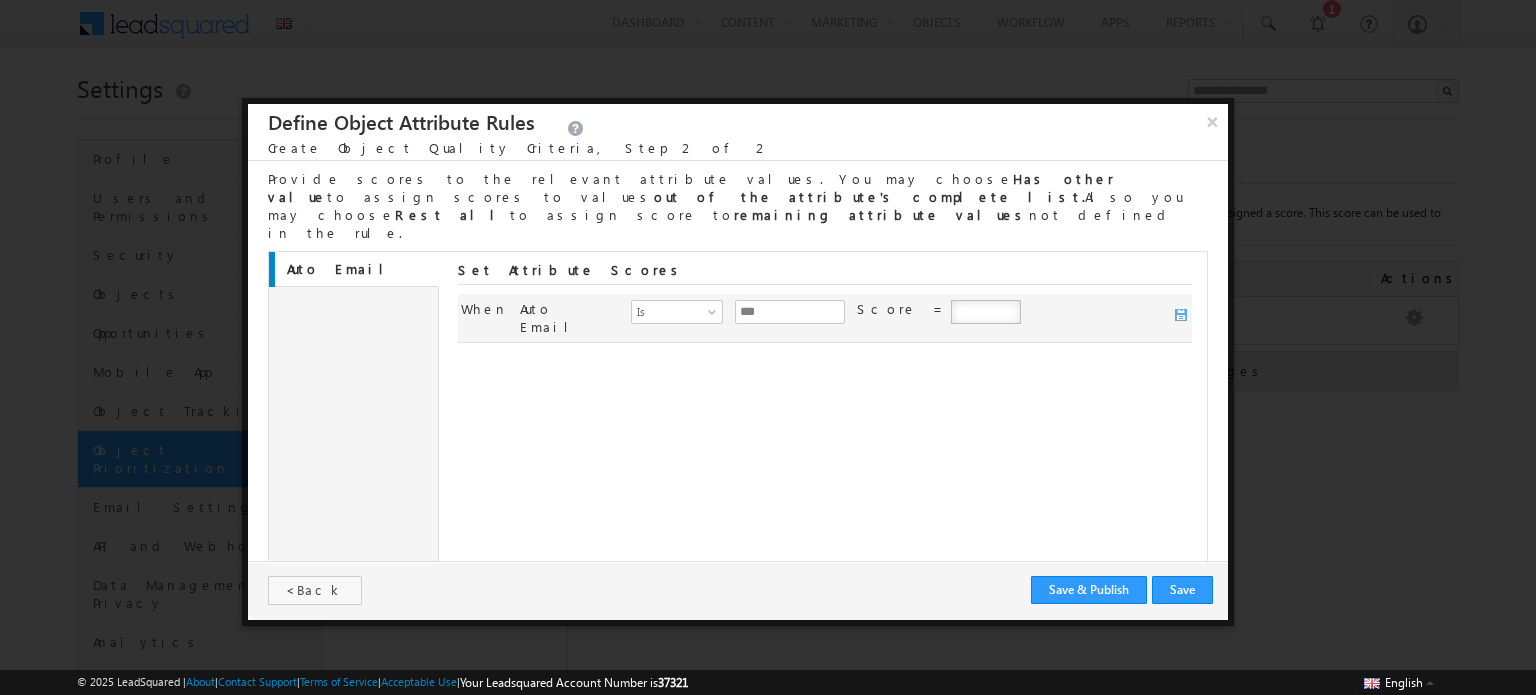 click on "**********" at bounding box center [825, 318] 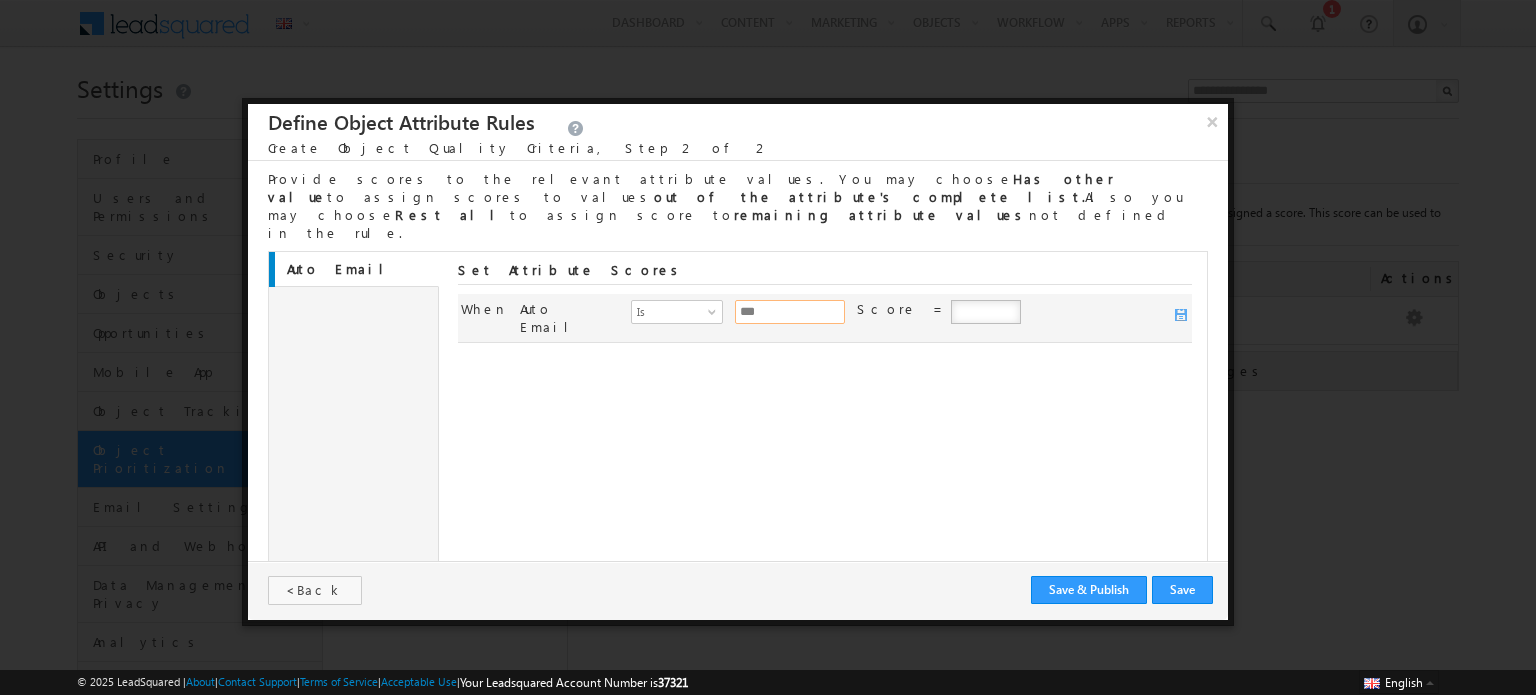 click at bounding box center [790, 312] 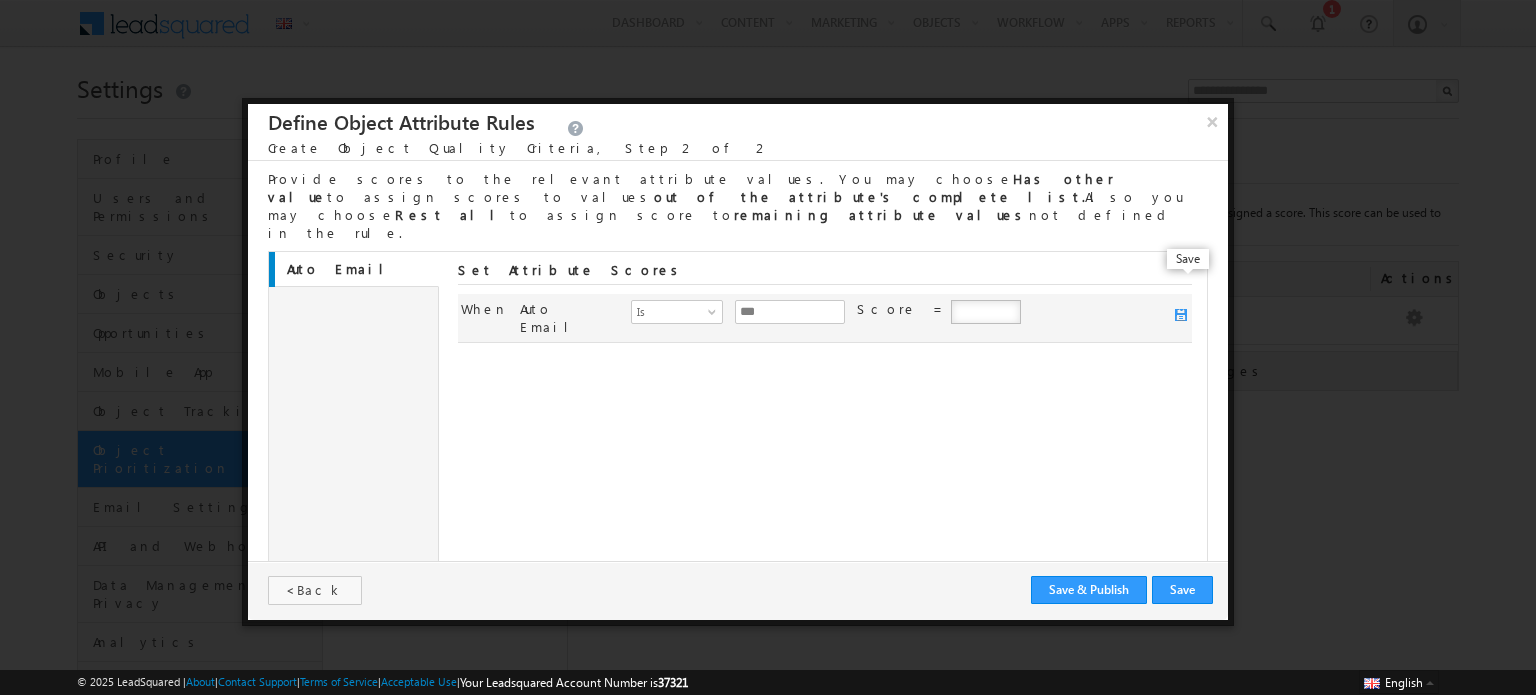click at bounding box center [1182, 316] 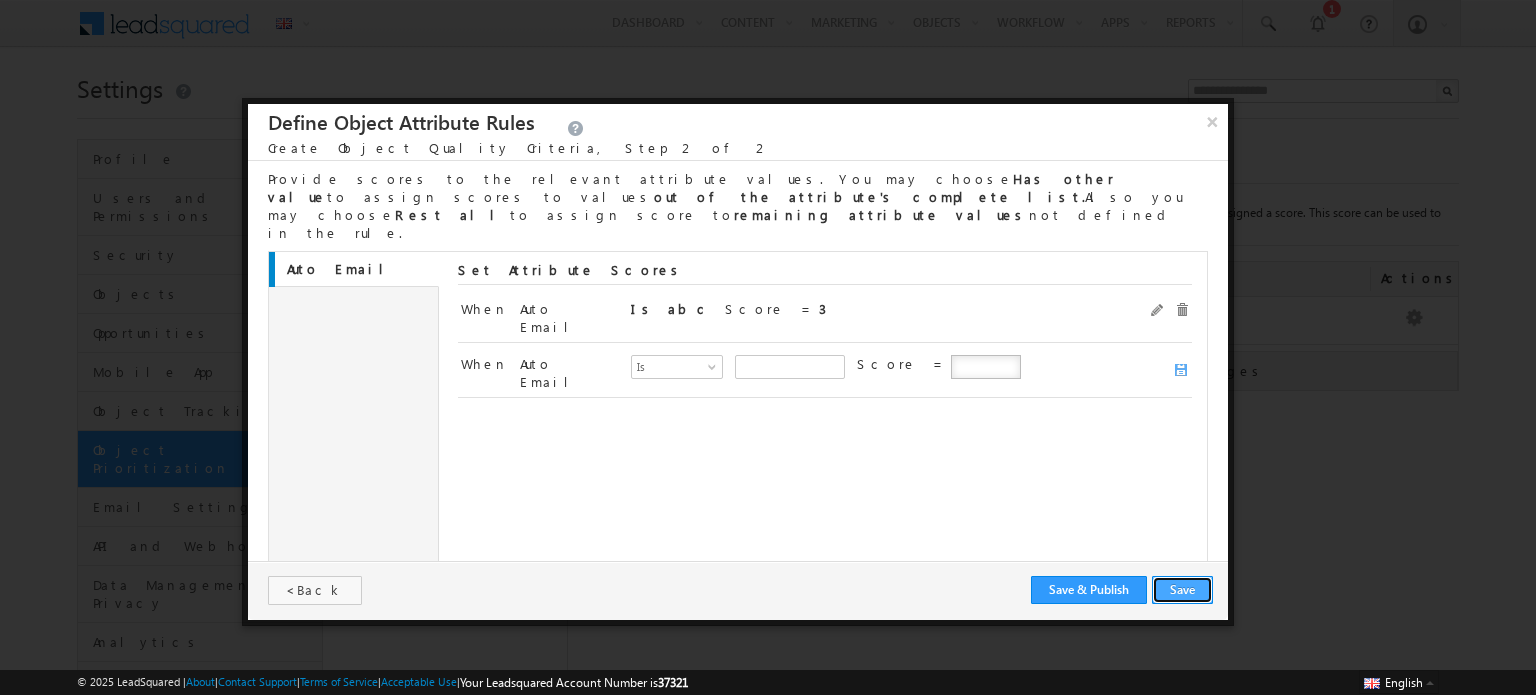 click on "Save" at bounding box center [1182, 590] 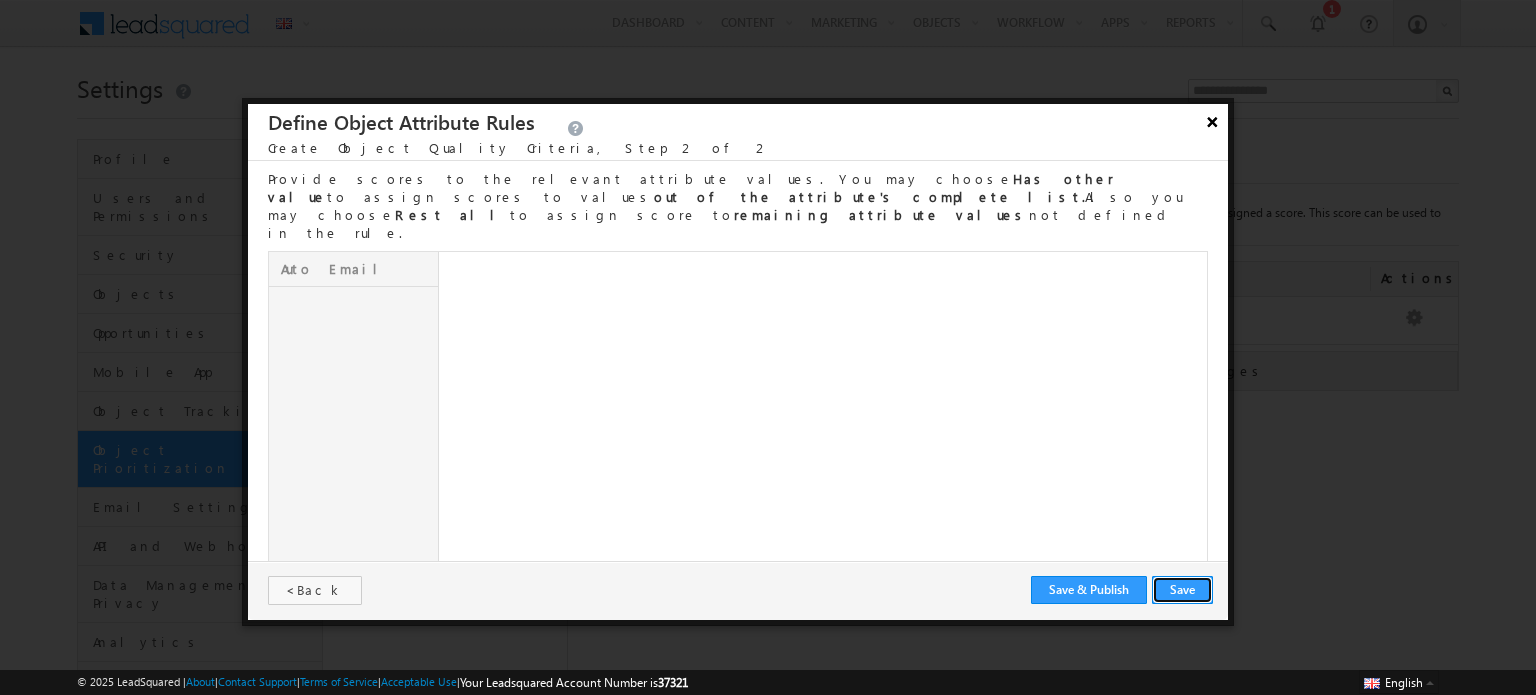type 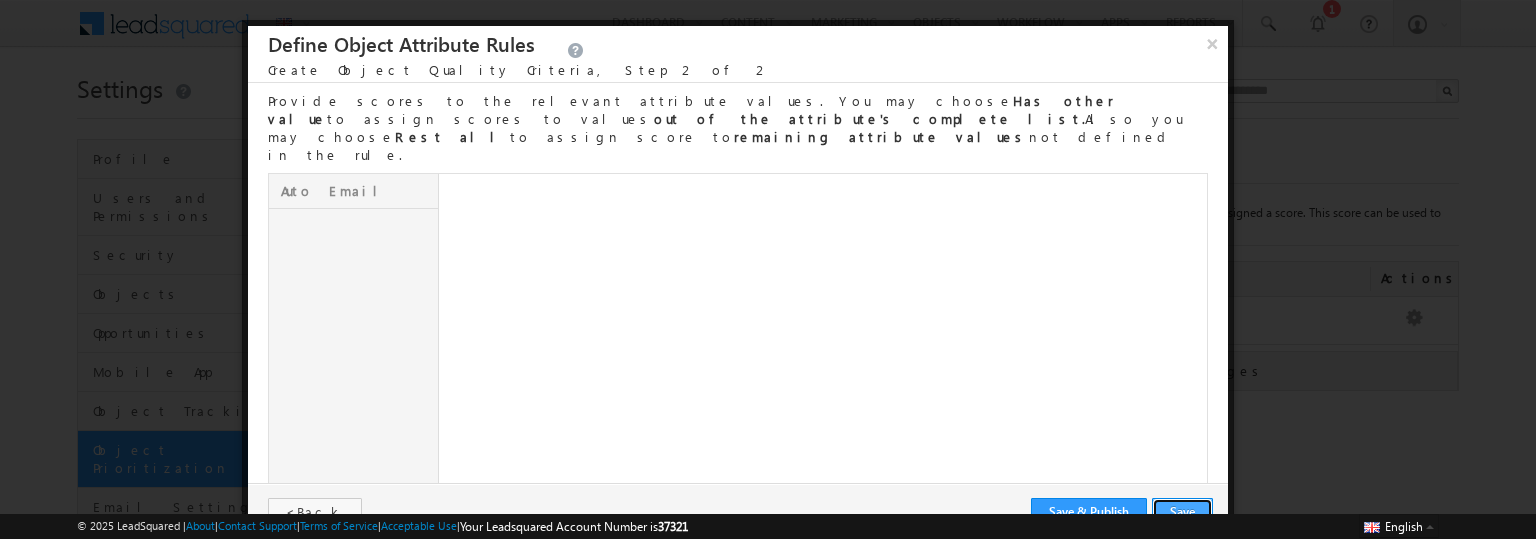 click on "Save" at bounding box center [1182, 512] 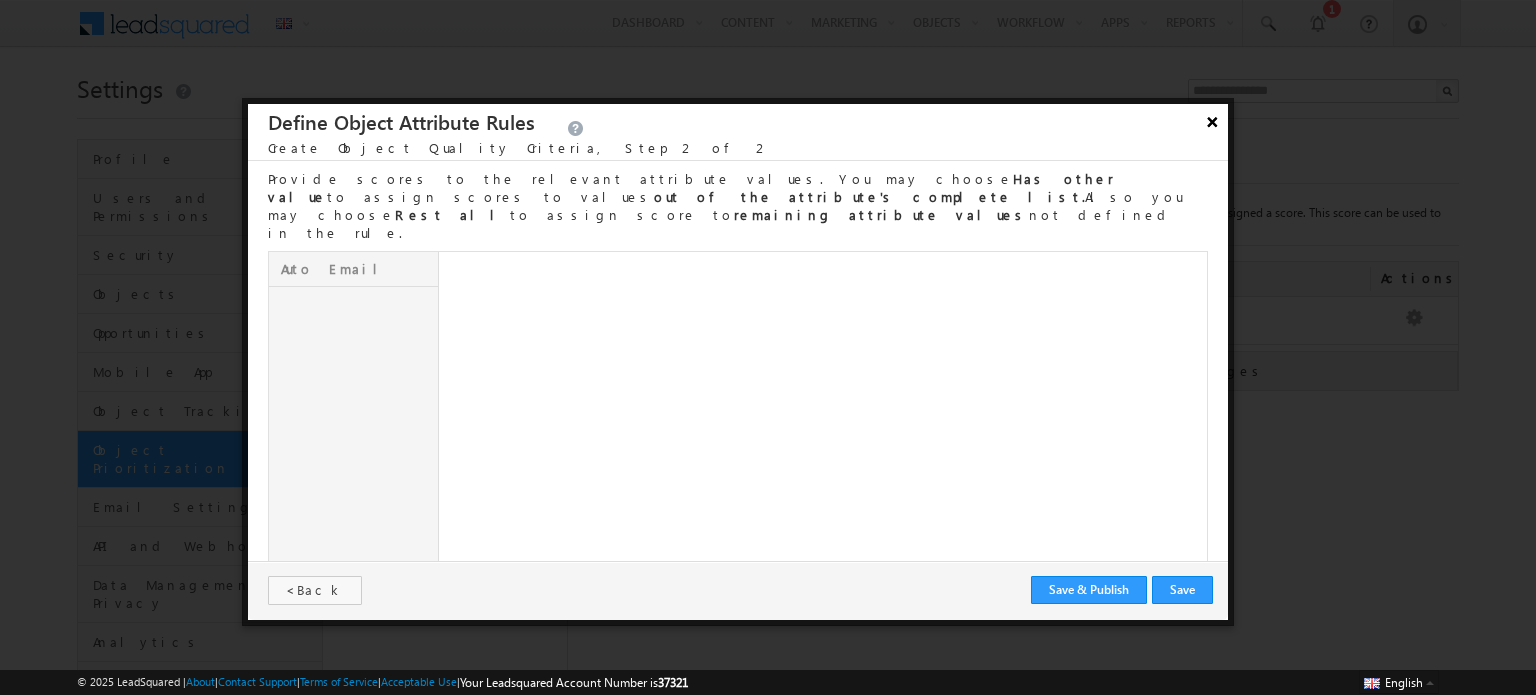 click on "×" at bounding box center [1213, 121] 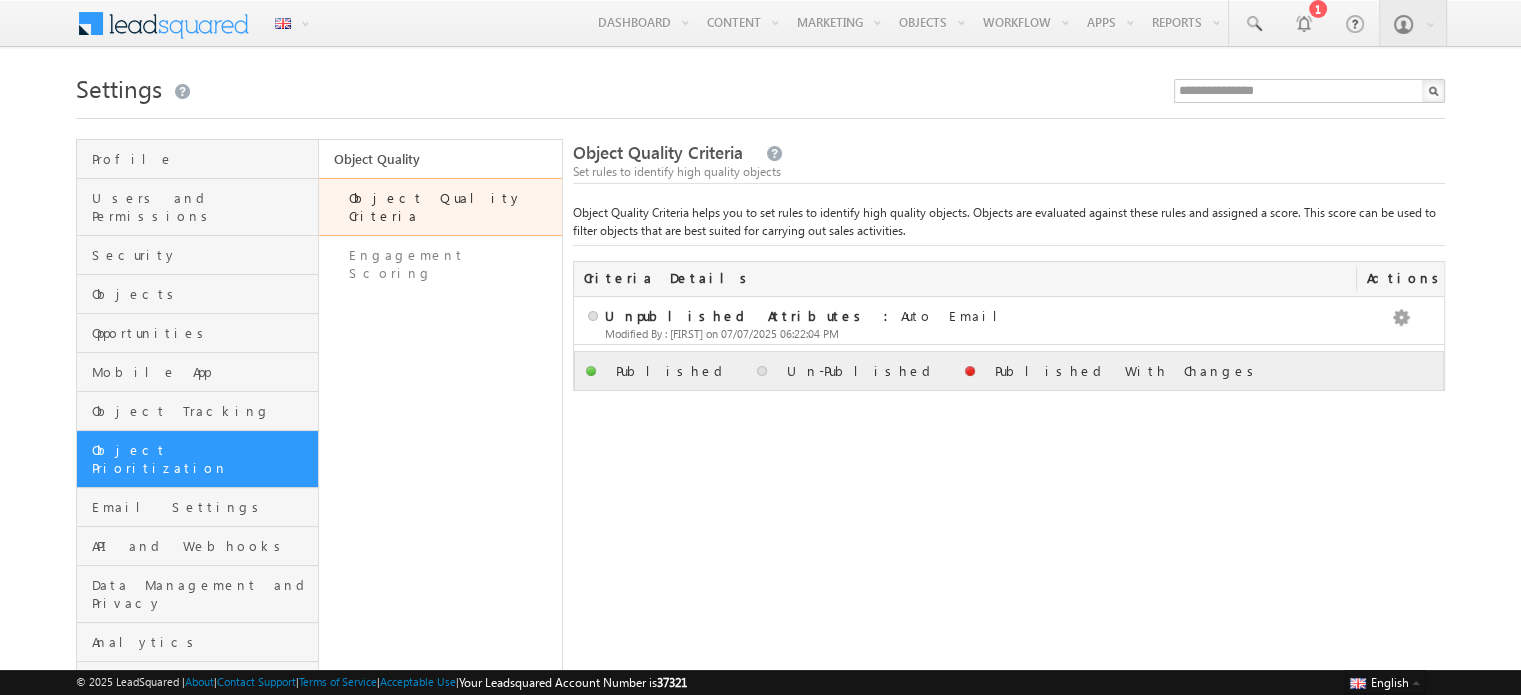 click on "Object Quality Criteria
Set rules to identify high quality objects
Object Quality Criteria helps you to set rules to identify high quality objects. Objects
are evaluated against these rules and assigned a score. This score can be used to
filter objects that are best suited for carrying out sales activities.
QualityScoreProfileModelAsJSON
Criteria Details
StatusReason
Actions" at bounding box center (1009, 440) 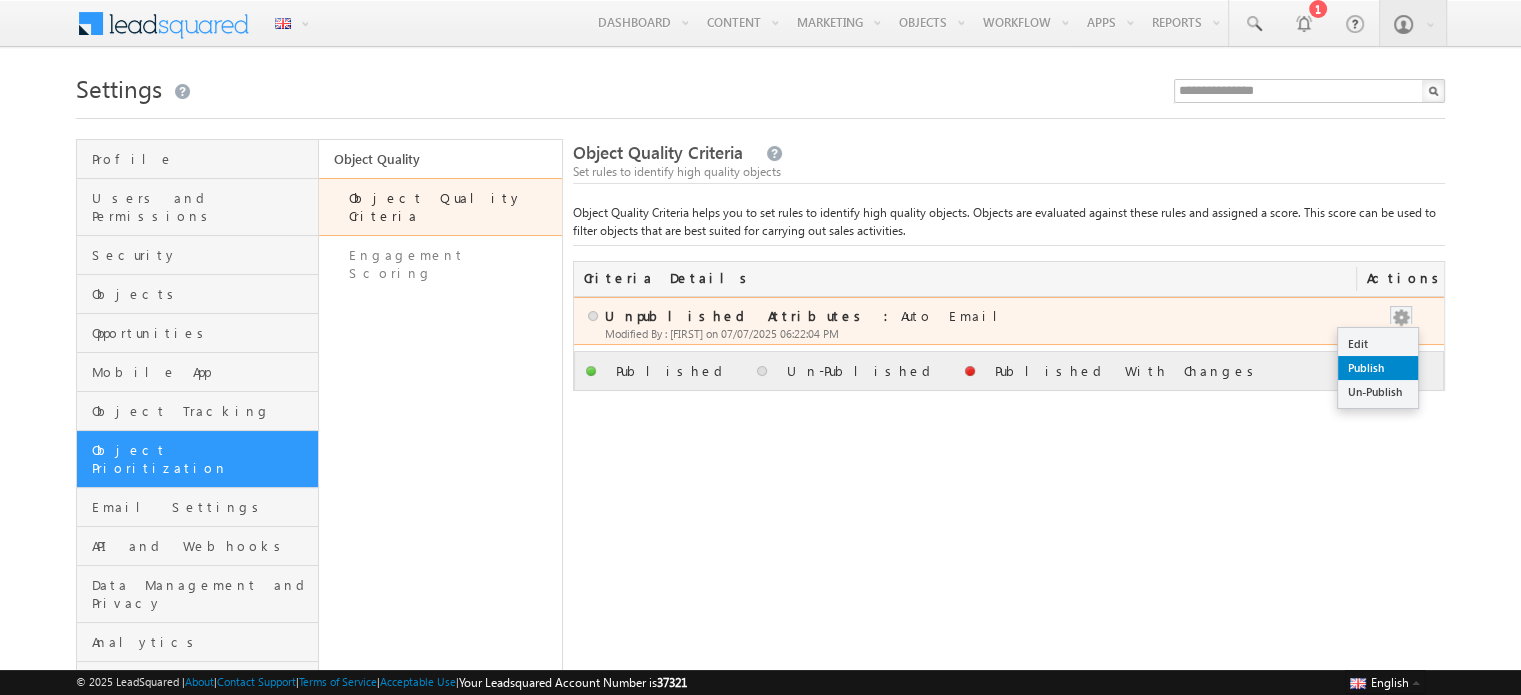 click on "Publish" at bounding box center (1378, 344) 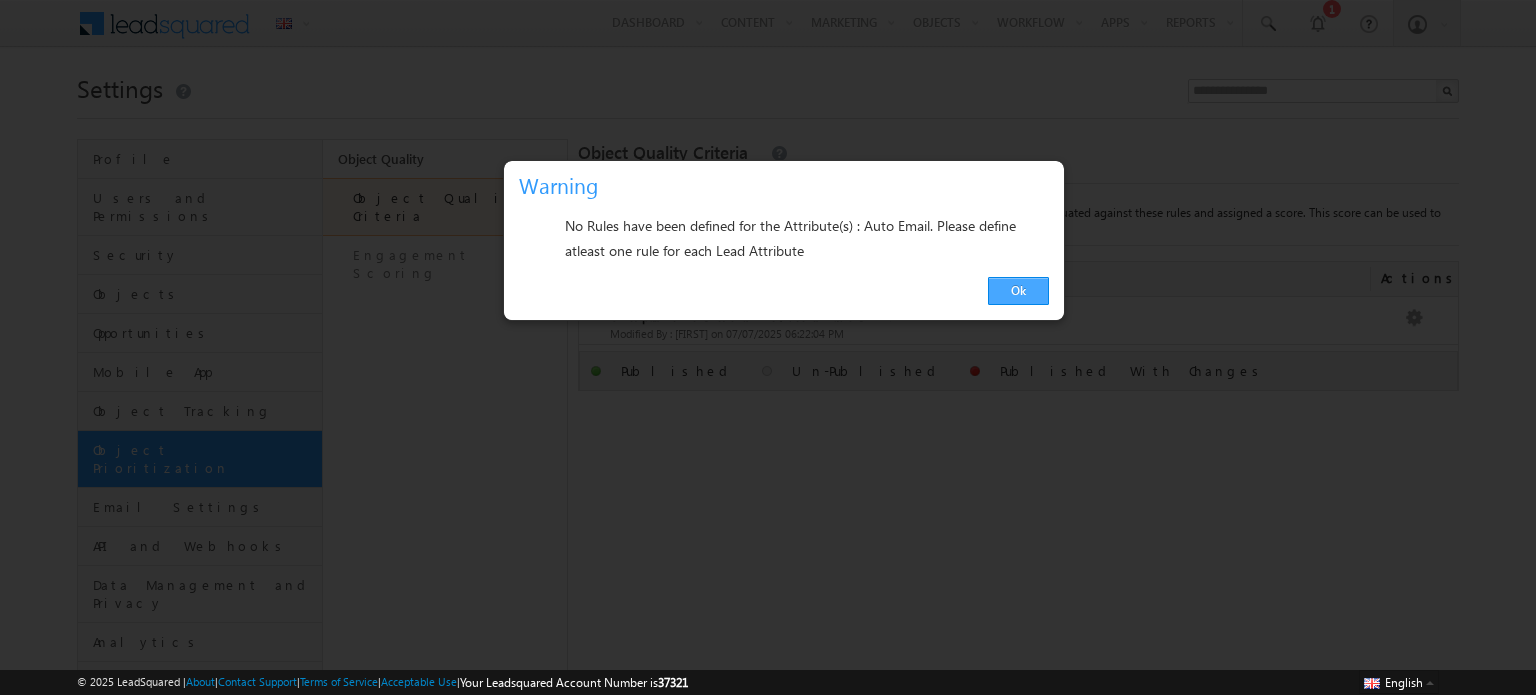 click on "Ok" at bounding box center (1018, 291) 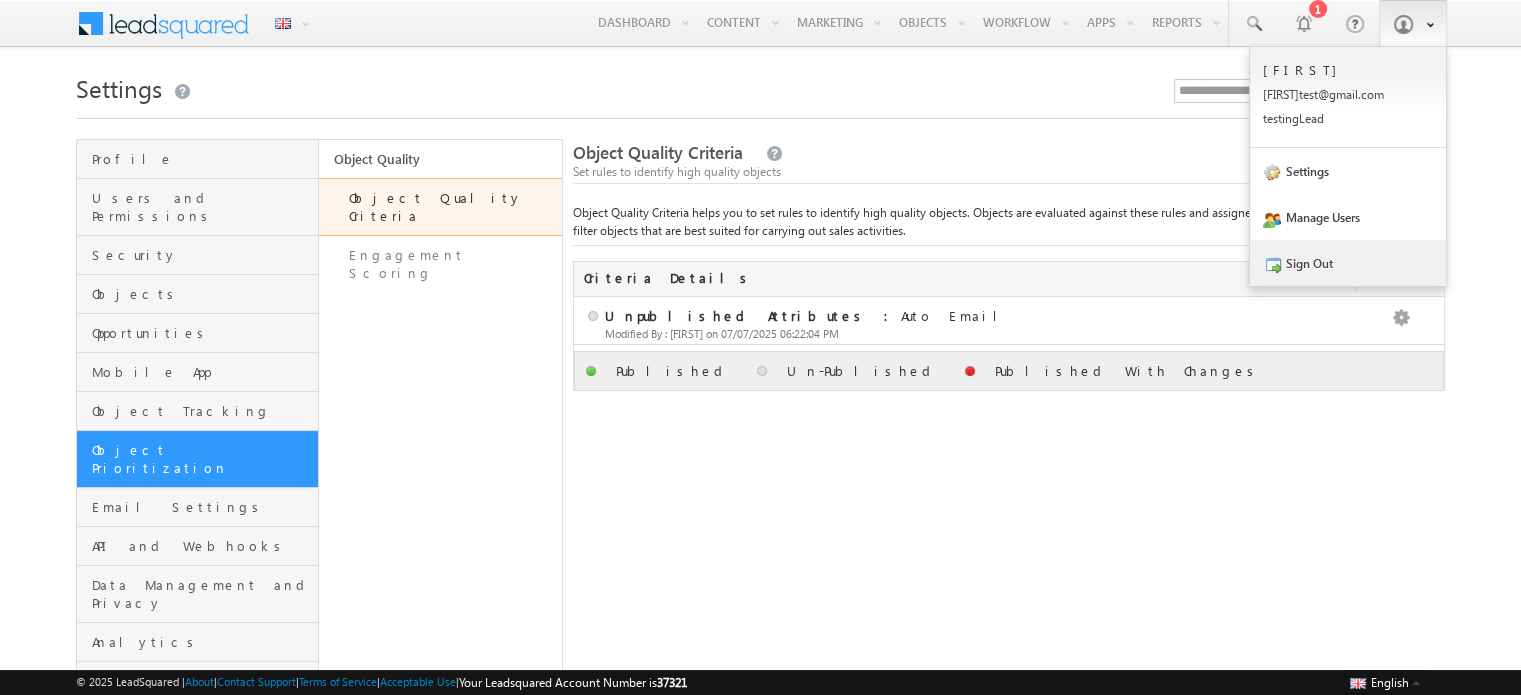 click on "Sign Out" at bounding box center [1348, 97] 